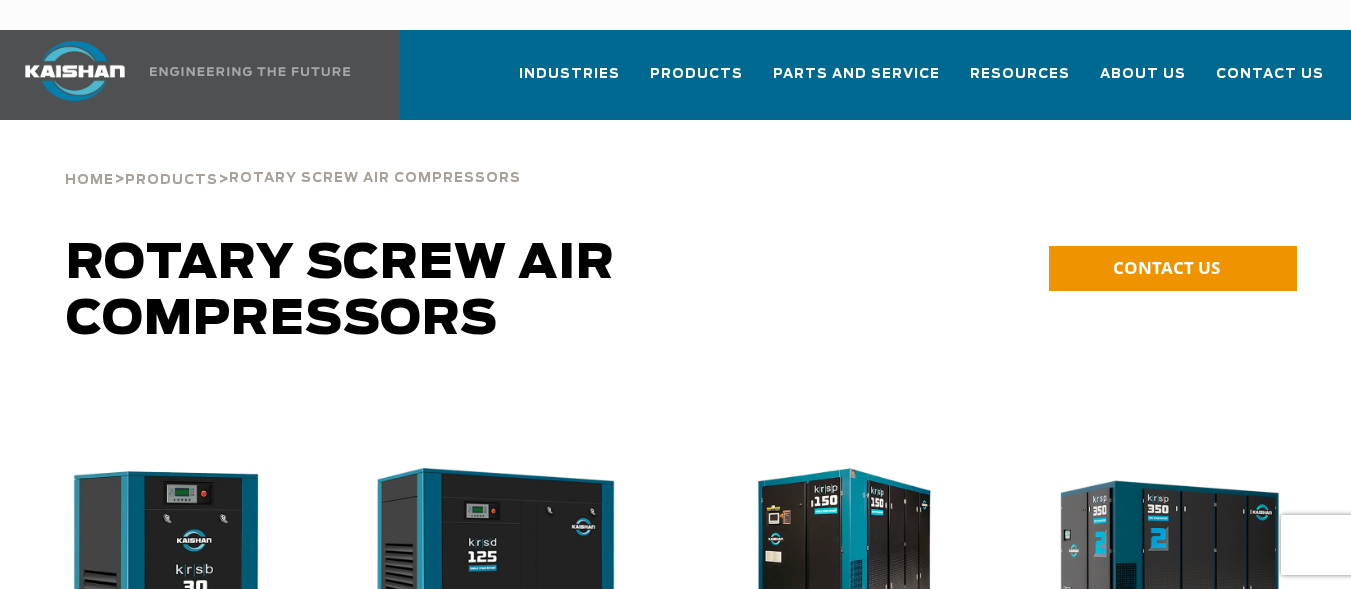 scroll, scrollTop: 0, scrollLeft: 0, axis: both 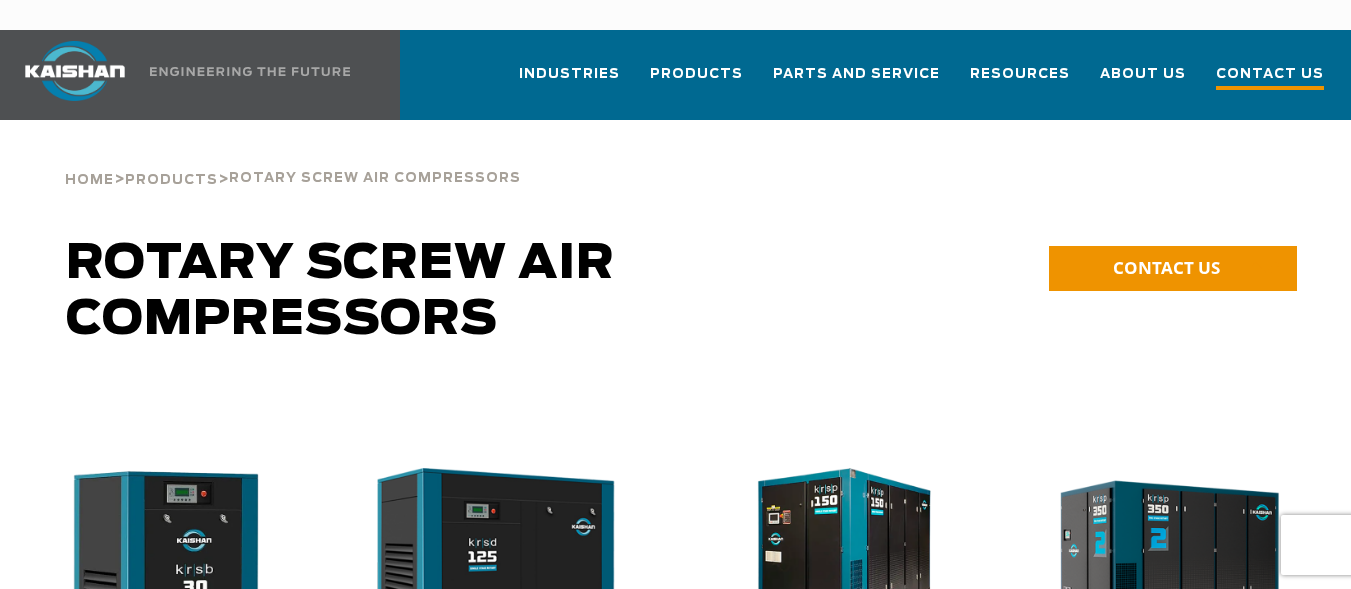 click on "Contact Us" at bounding box center [1270, 76] 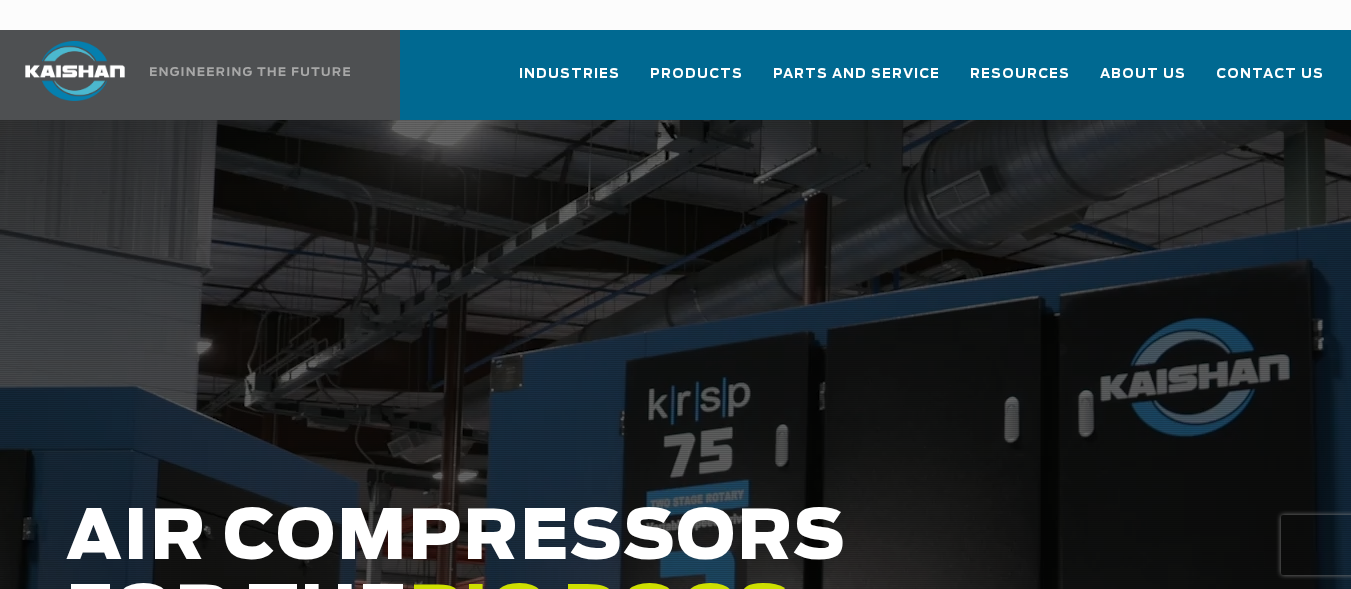 scroll, scrollTop: 0, scrollLeft: 0, axis: both 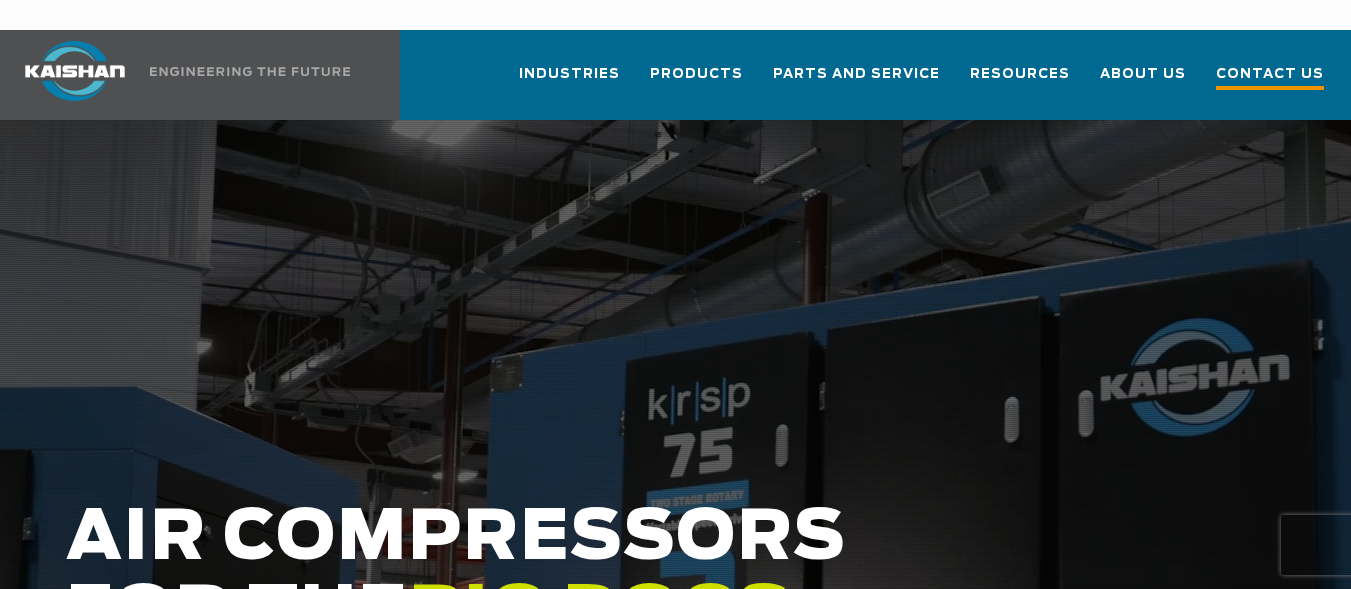 click on "Contact Us" at bounding box center [1270, 76] 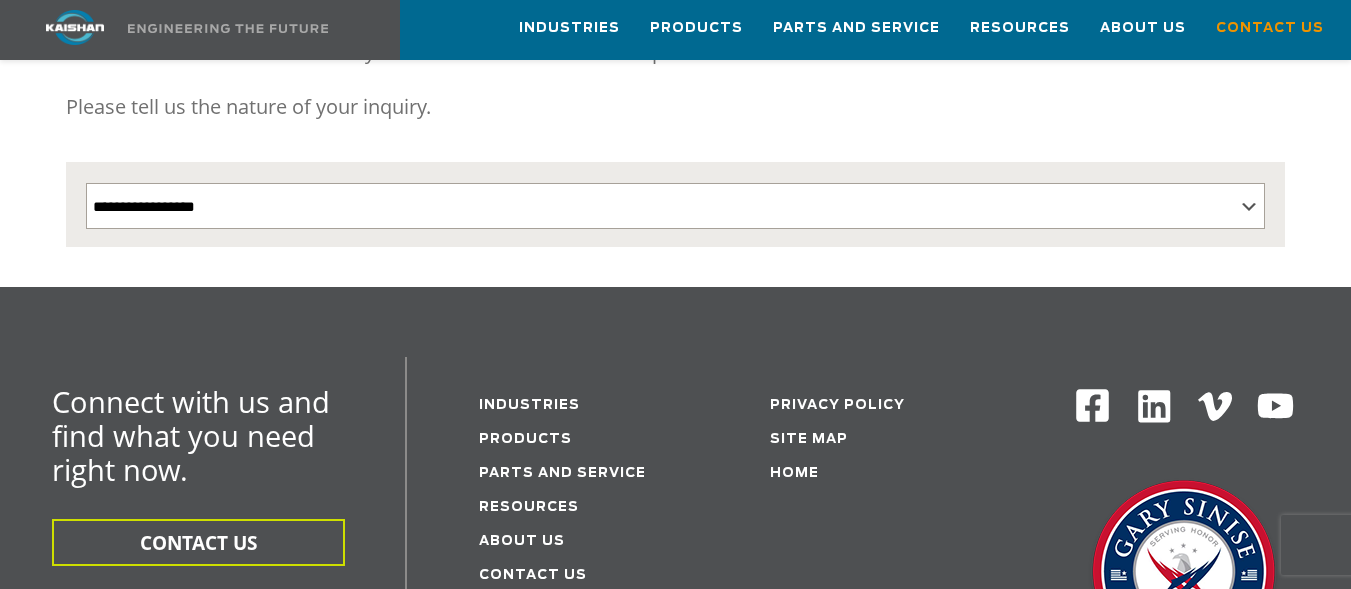 scroll, scrollTop: 500, scrollLeft: 0, axis: vertical 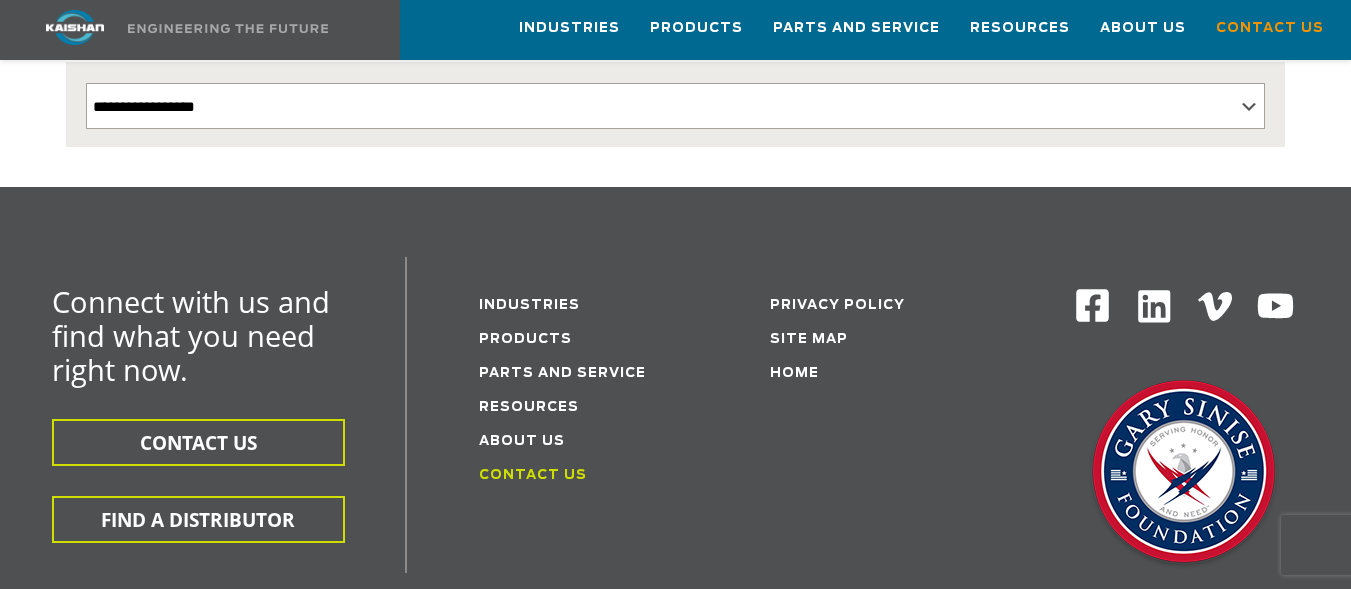 click on "Contact Us" at bounding box center (533, 475) 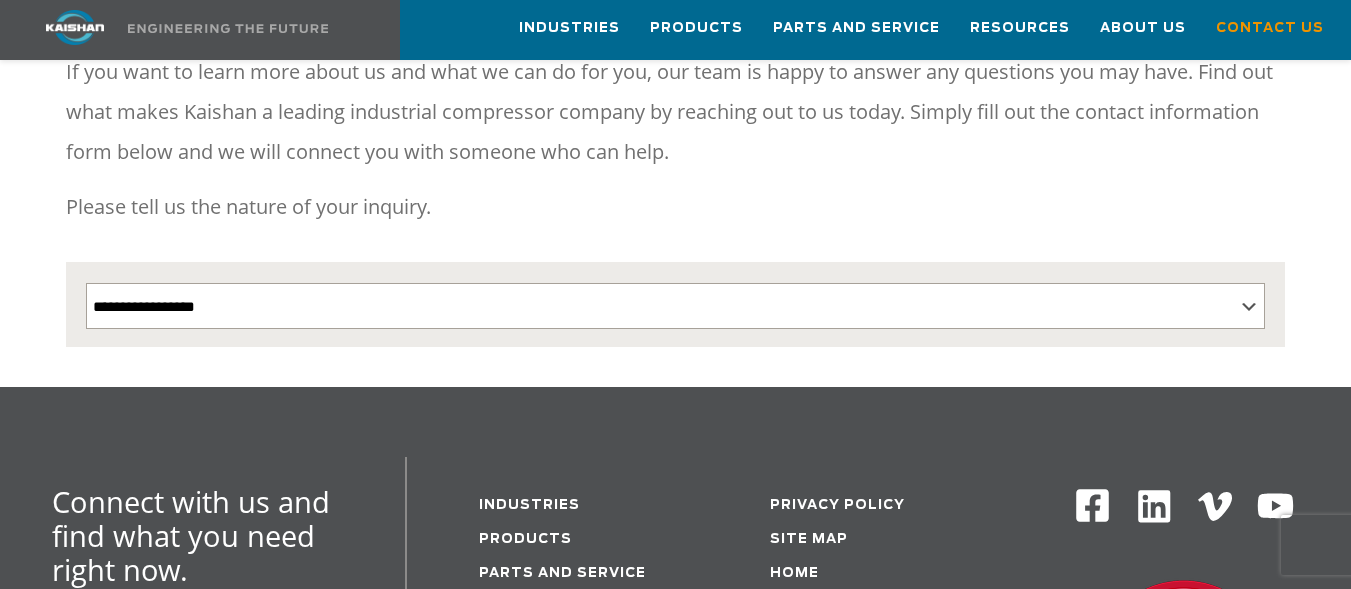 scroll, scrollTop: 700, scrollLeft: 0, axis: vertical 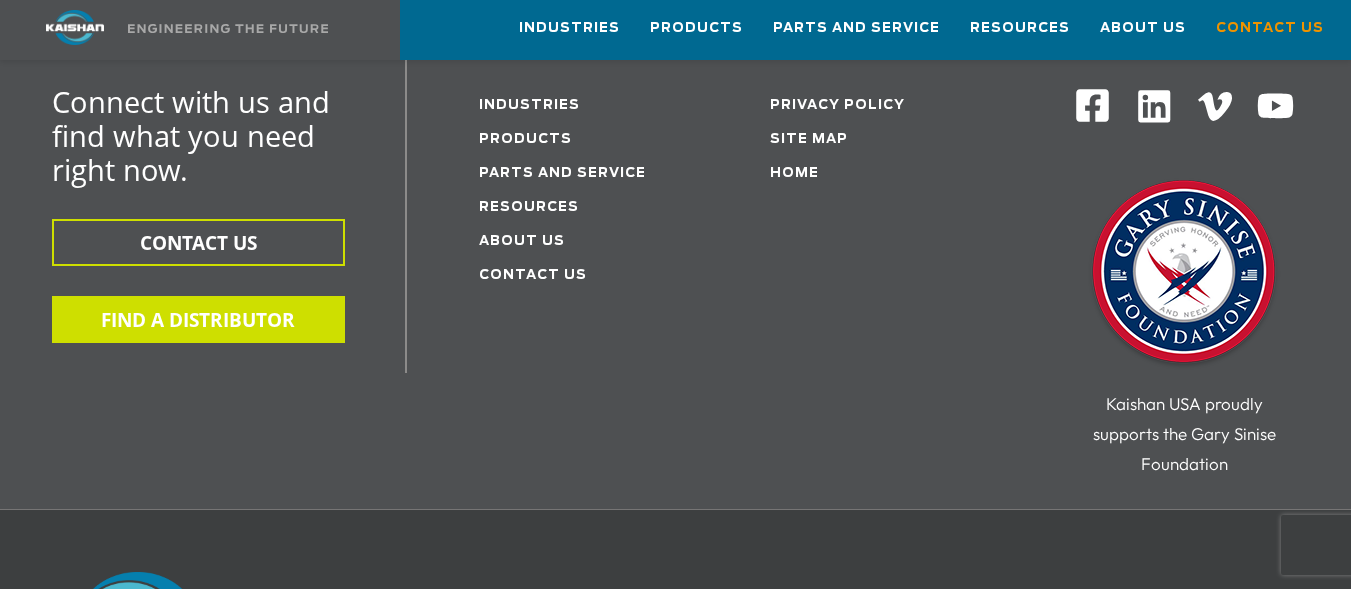 click on "FIND A DISTRIBUTOR" at bounding box center [198, 319] 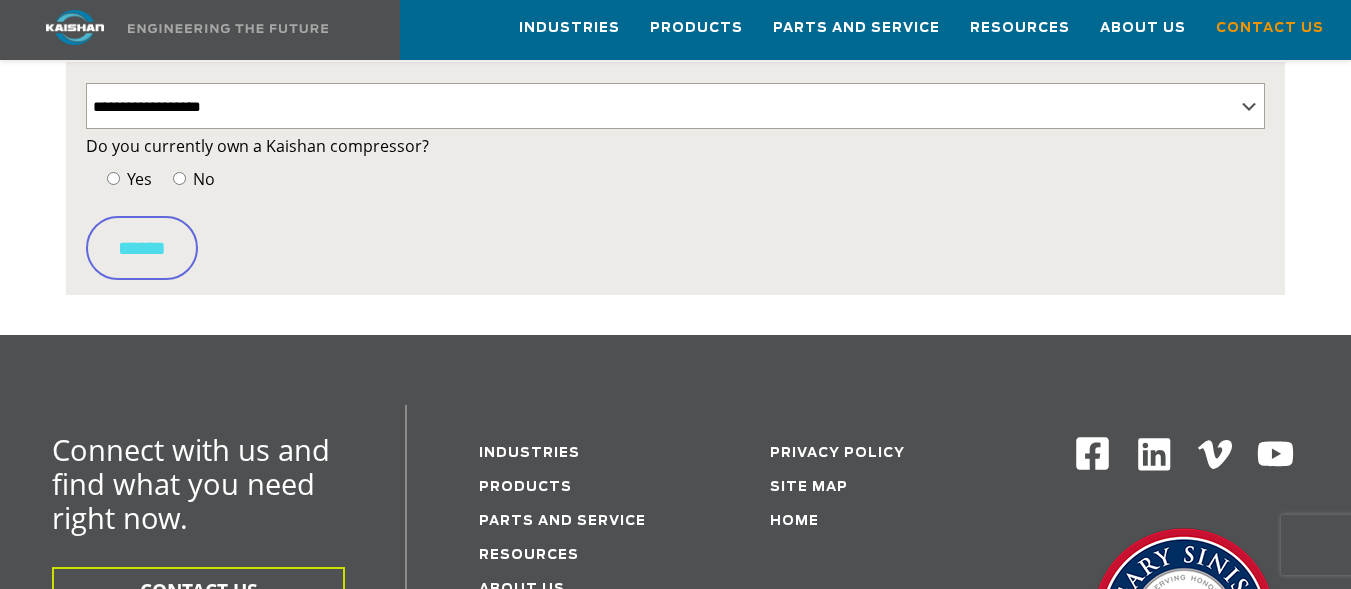 scroll, scrollTop: 400, scrollLeft: 0, axis: vertical 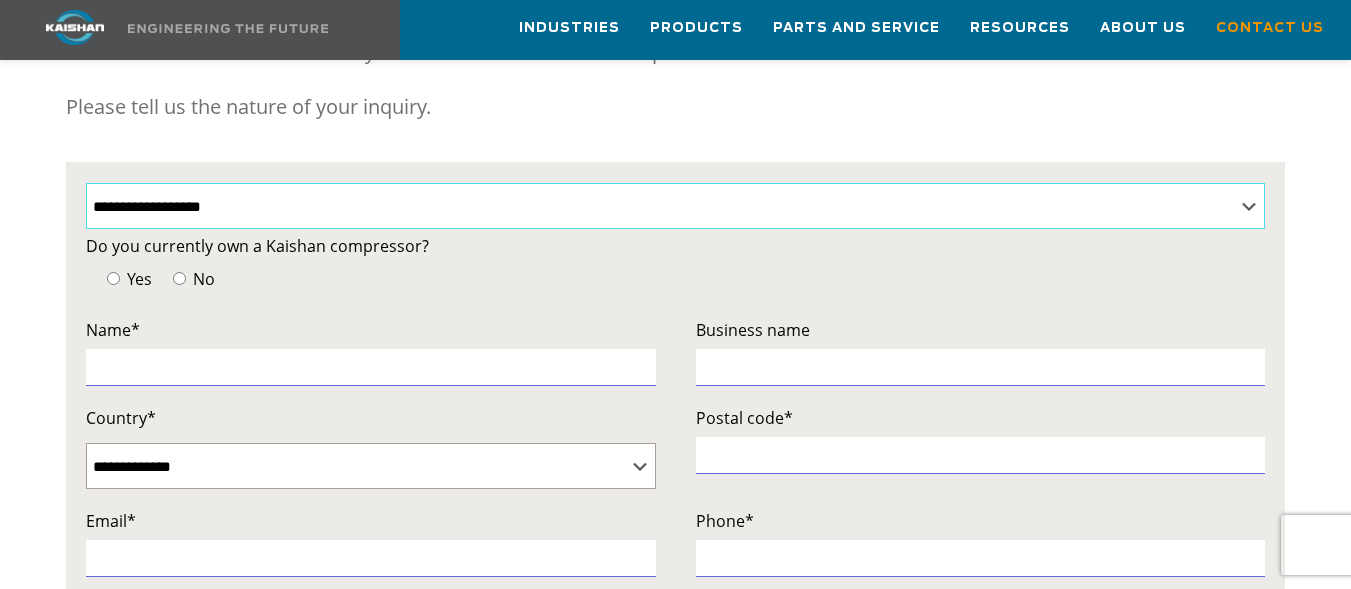 click on "**********" at bounding box center [675, 206] 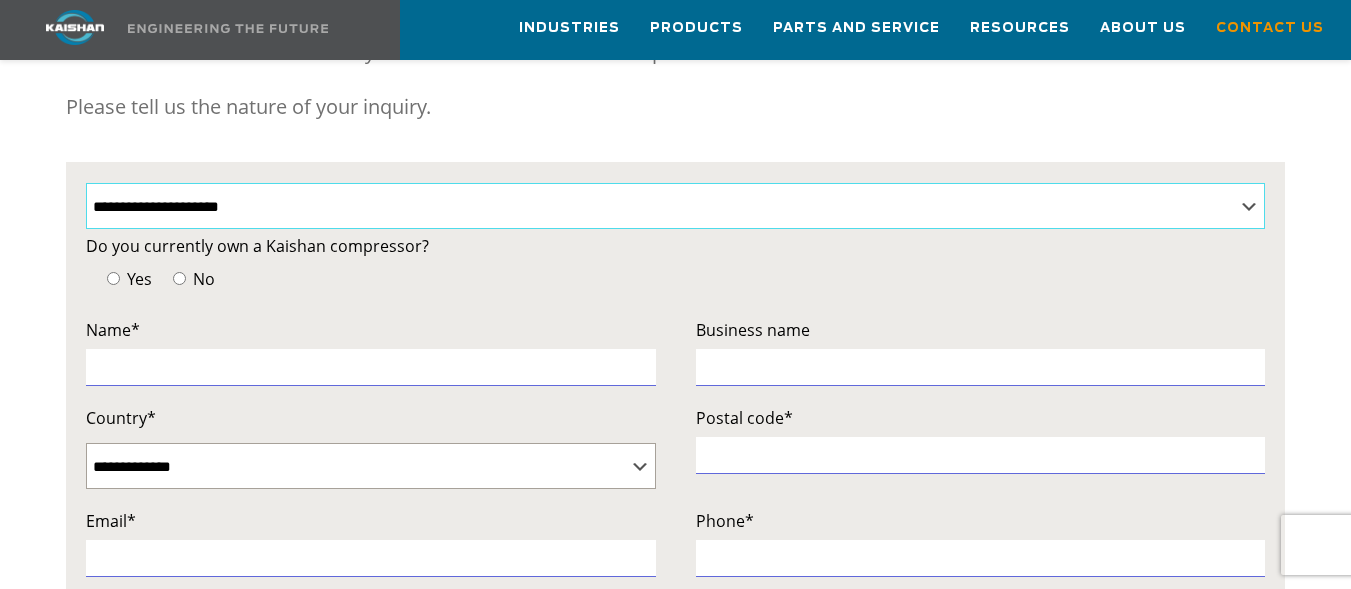 click on "**********" at bounding box center (675, 206) 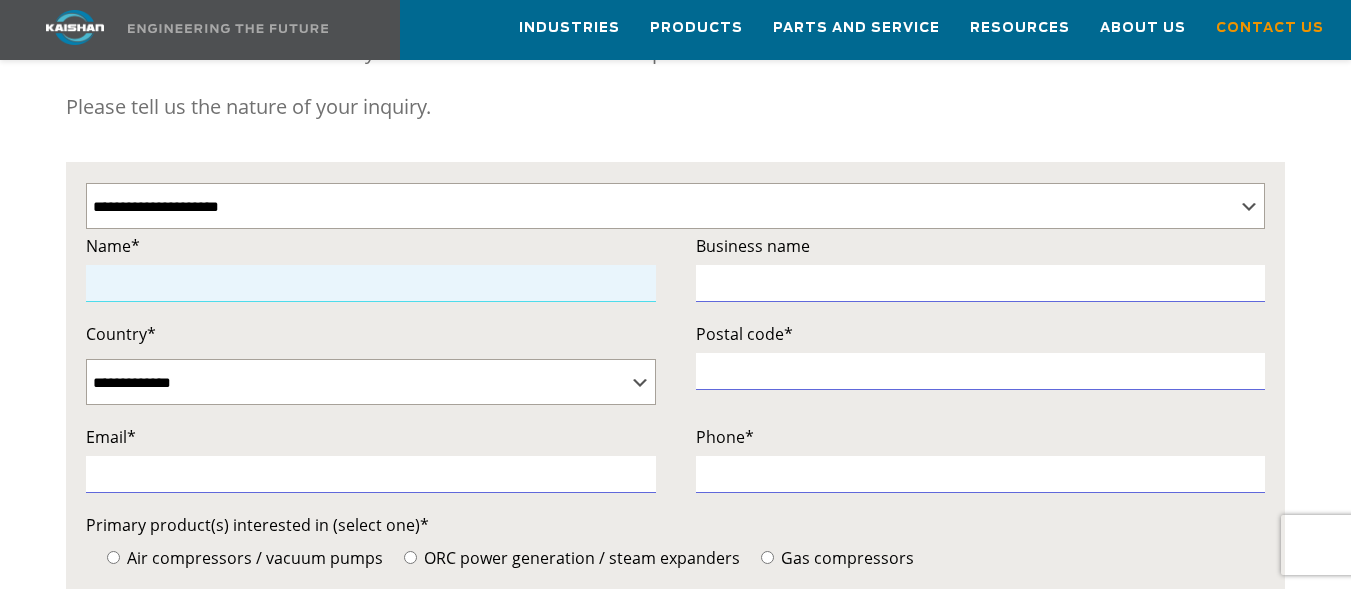 click at bounding box center [370, 283] 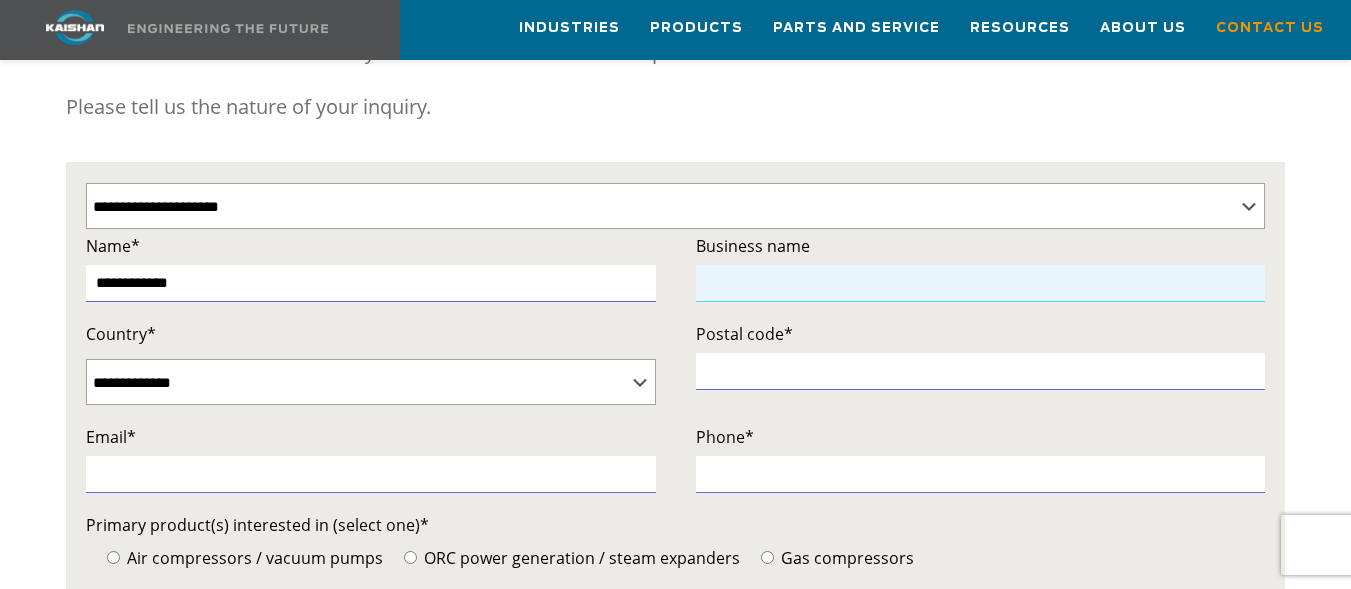 type on "**********" 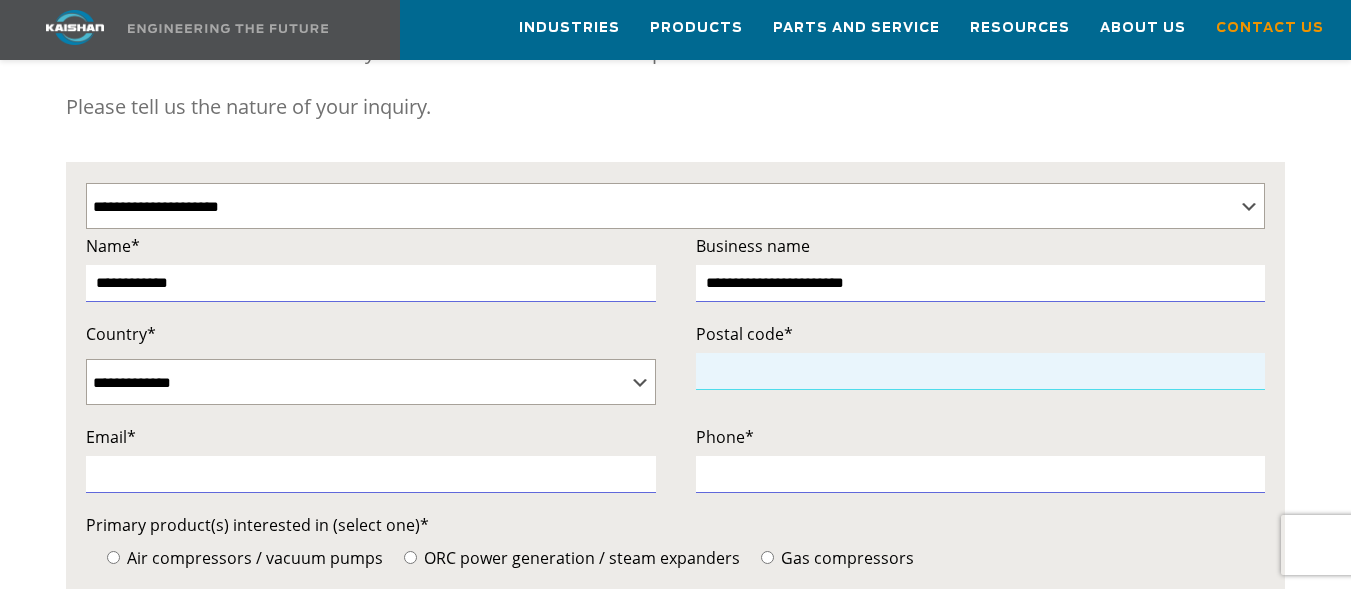 type on "*****" 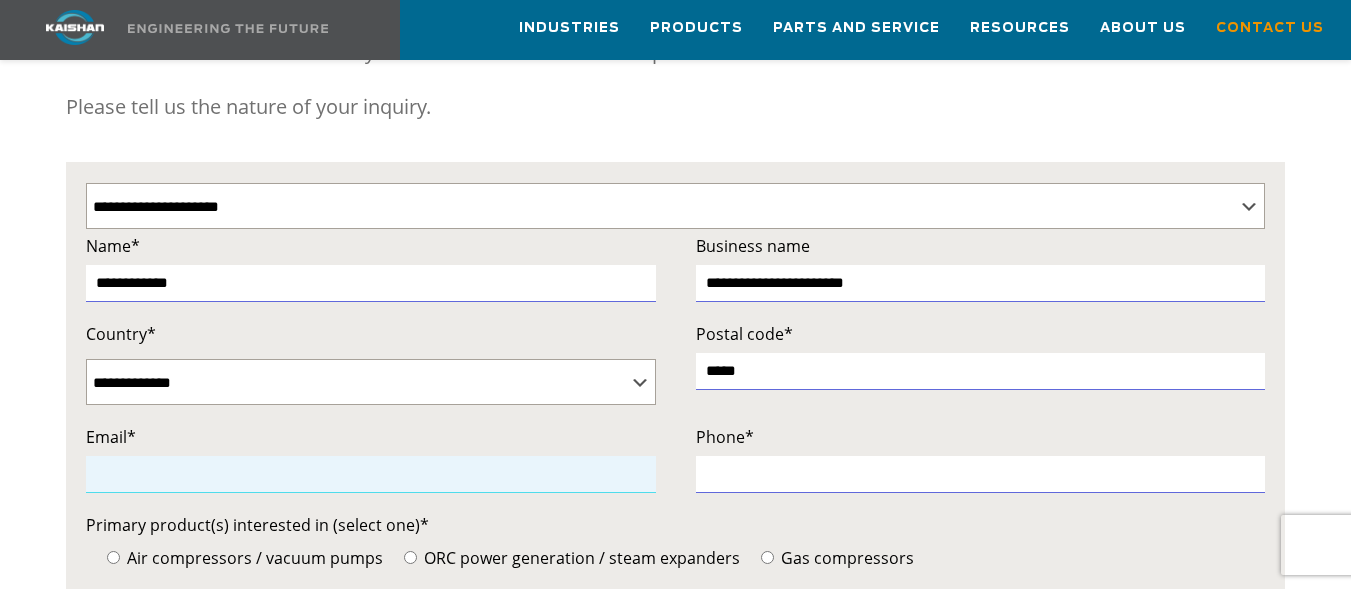 type on "**********" 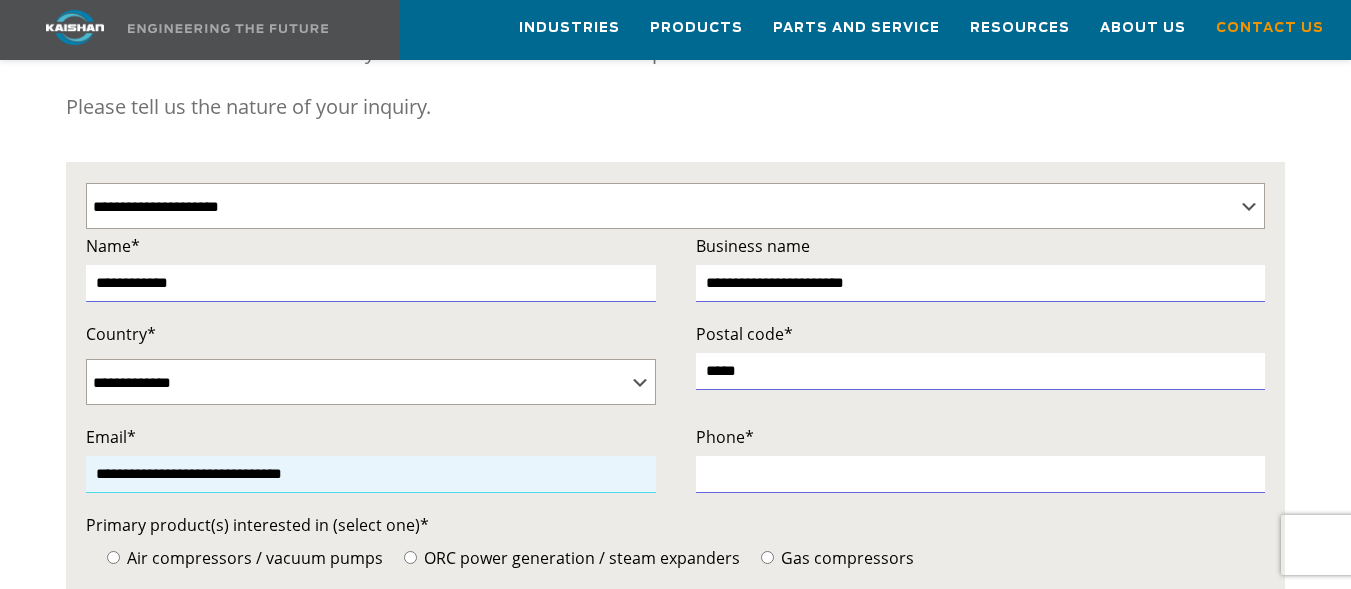 type on "**********" 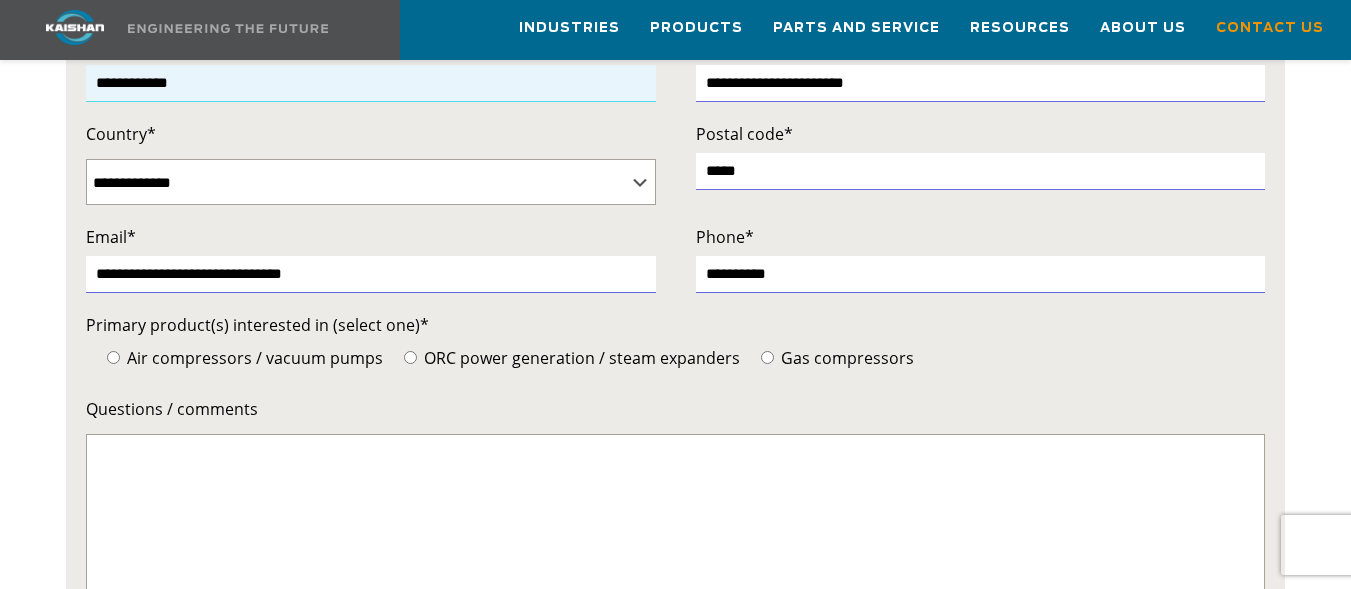 scroll, scrollTop: 700, scrollLeft: 0, axis: vertical 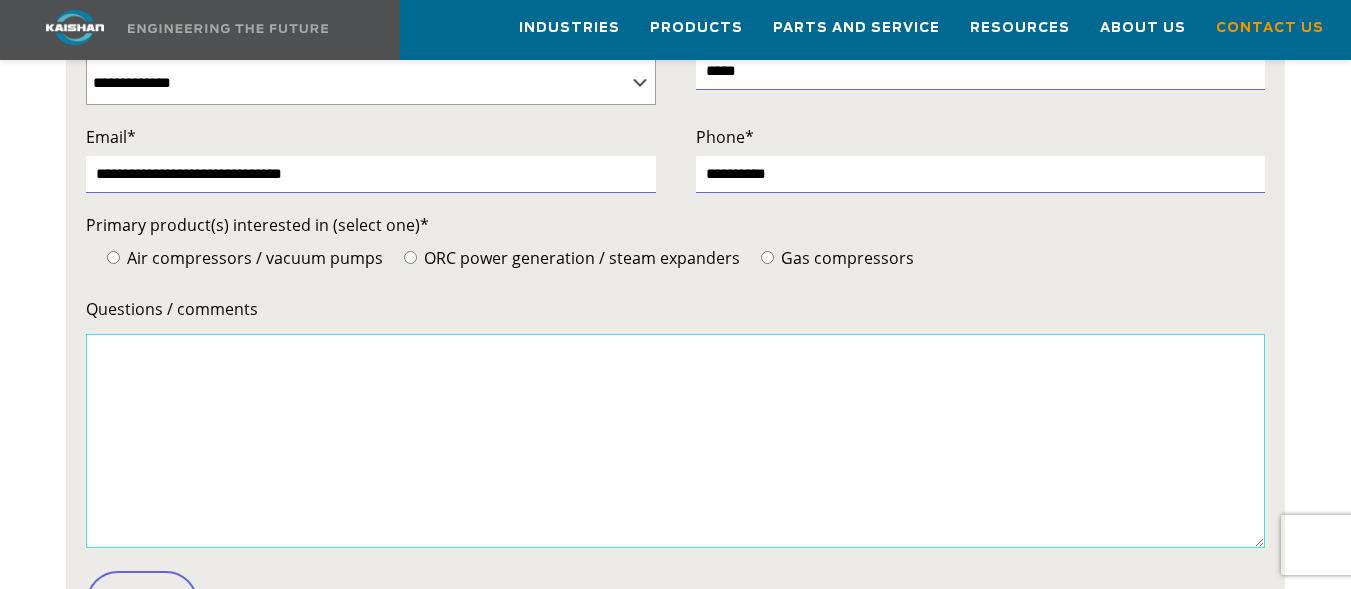 click on "Questions / comments" at bounding box center [675, 441] 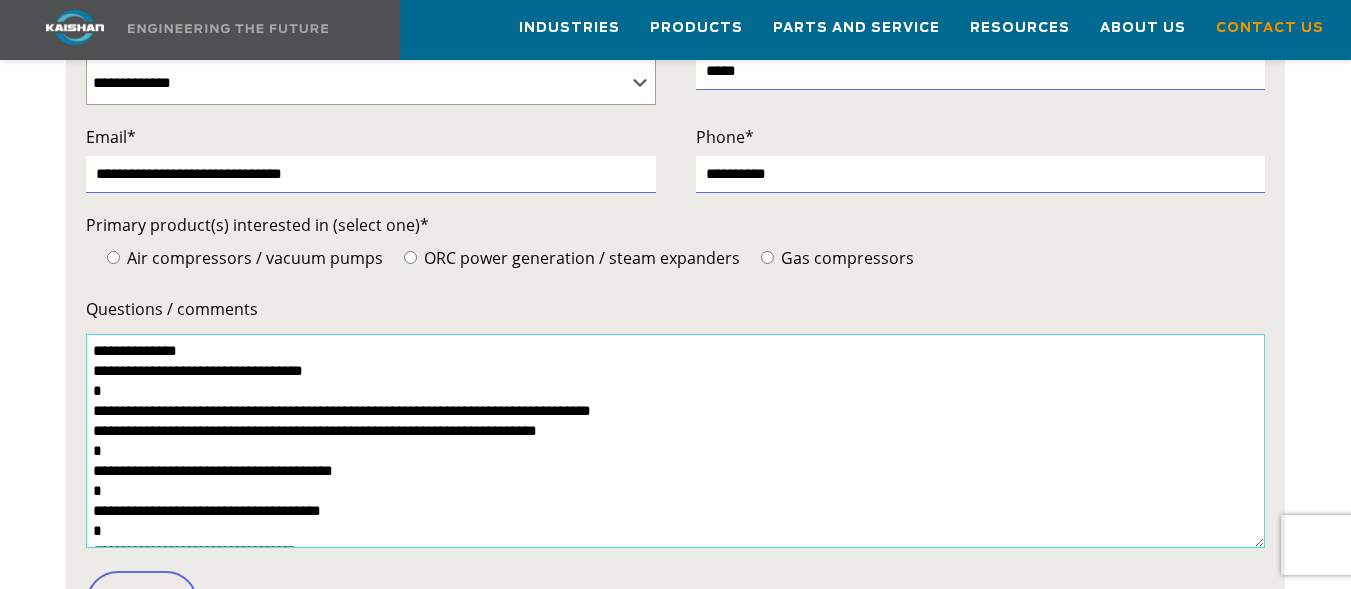 scroll, scrollTop: 634, scrollLeft: 0, axis: vertical 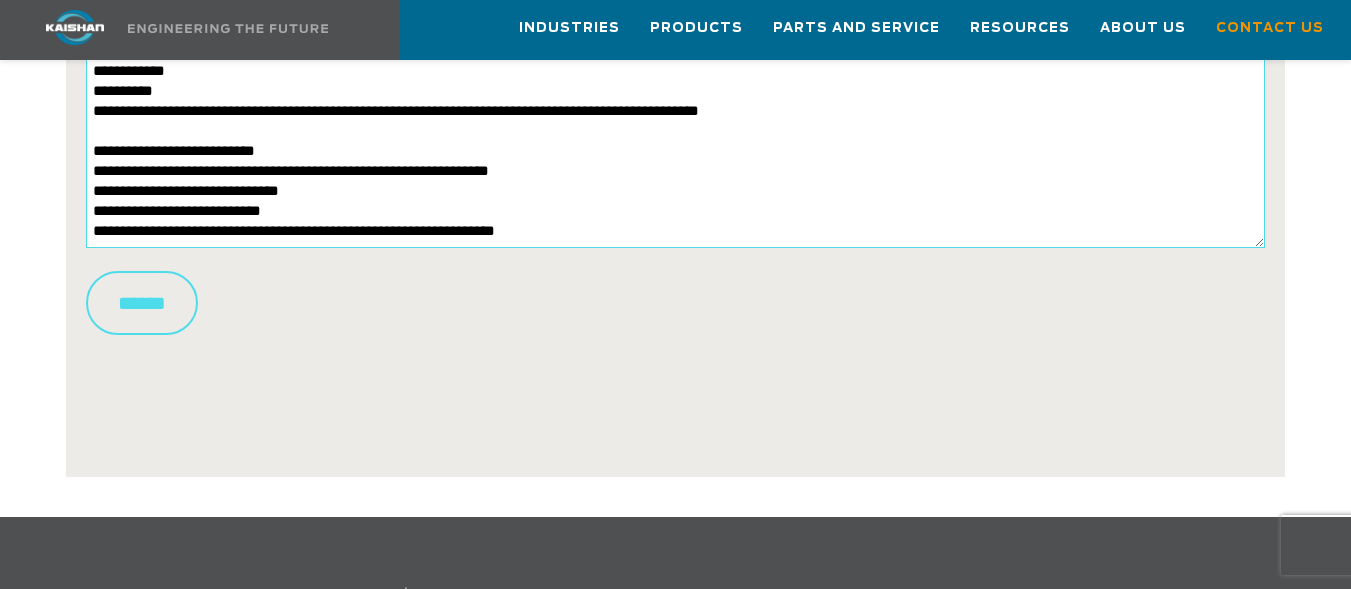 type on "**********" 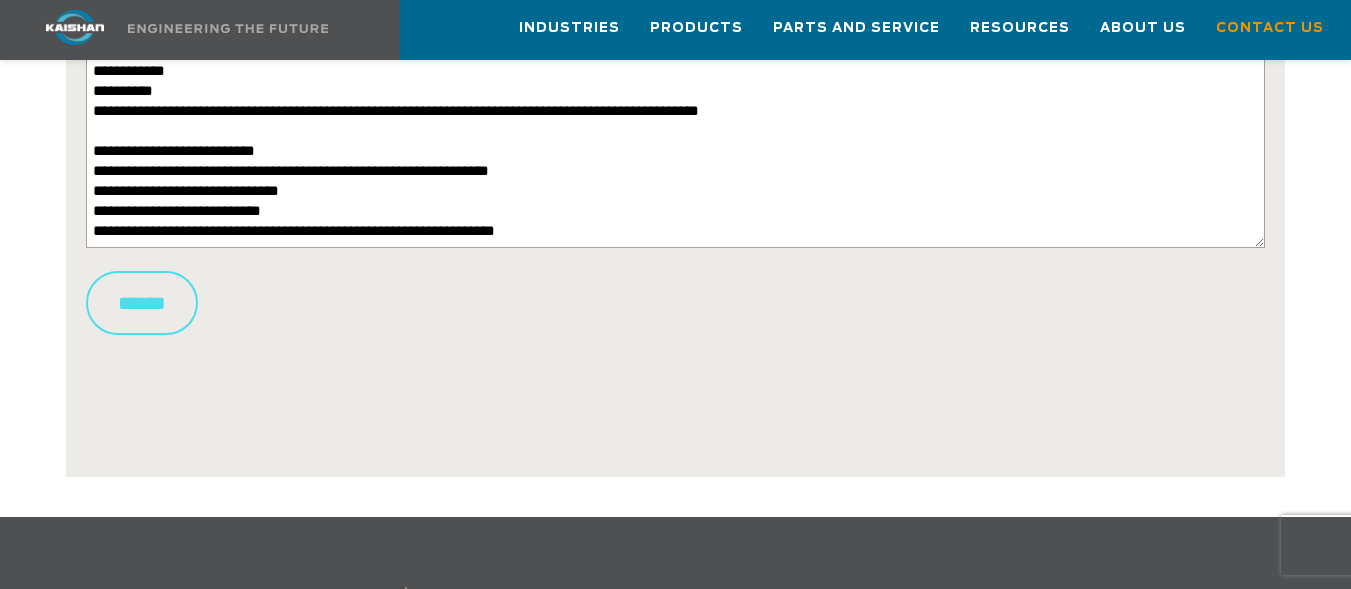 click on "******" at bounding box center (142, 303) 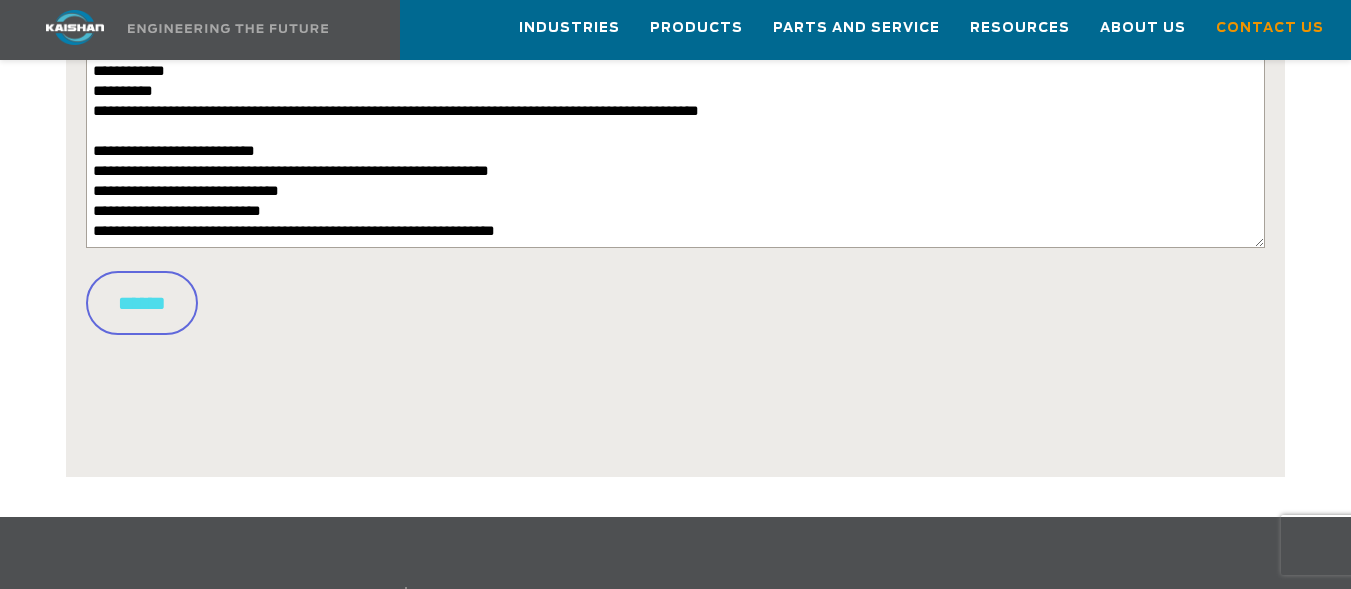 scroll, scrollTop: 0, scrollLeft: 0, axis: both 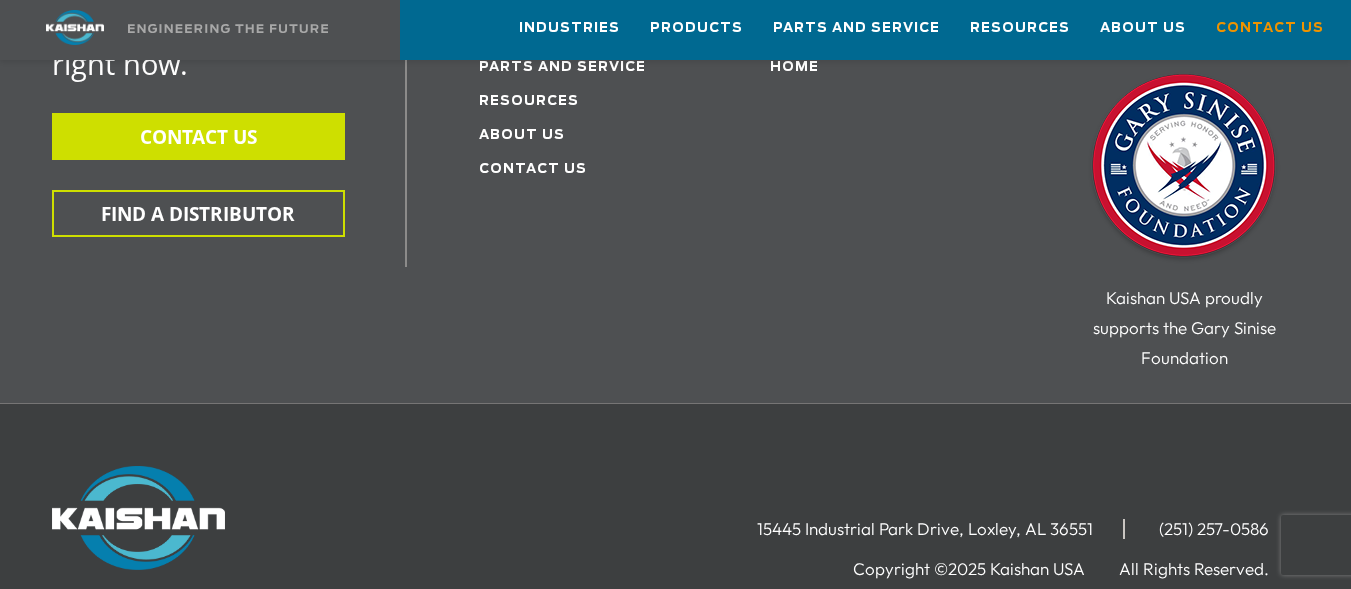click on "CONTACT US" at bounding box center [198, 136] 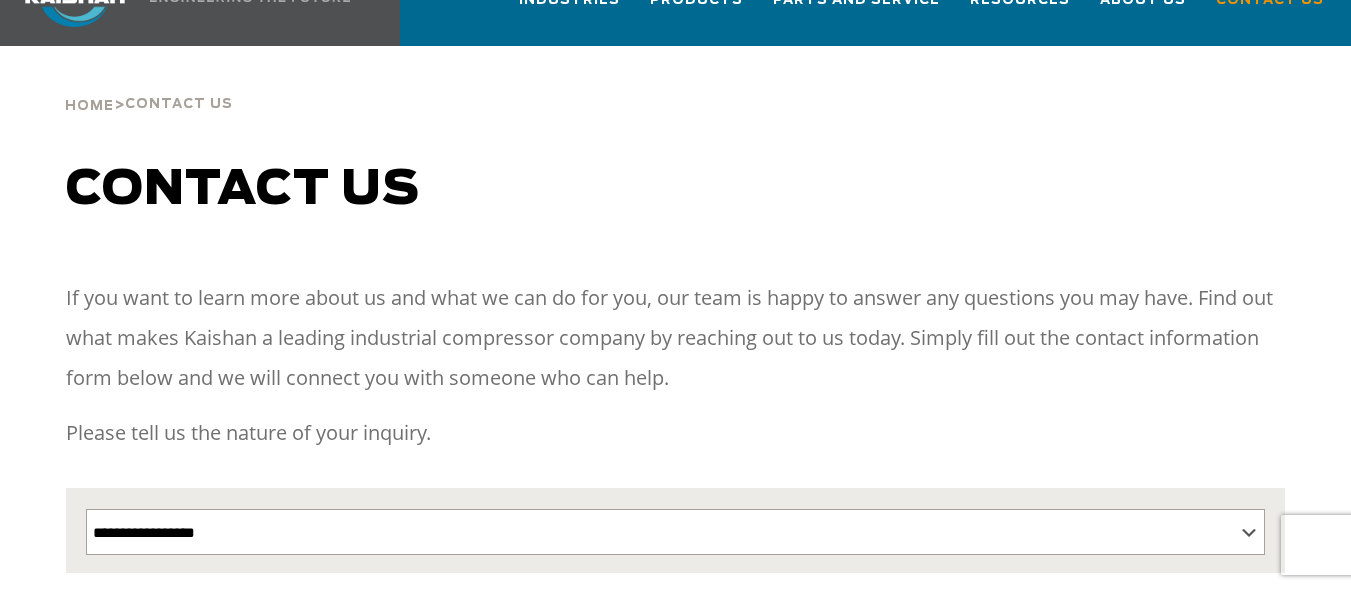 scroll, scrollTop: 0, scrollLeft: 0, axis: both 